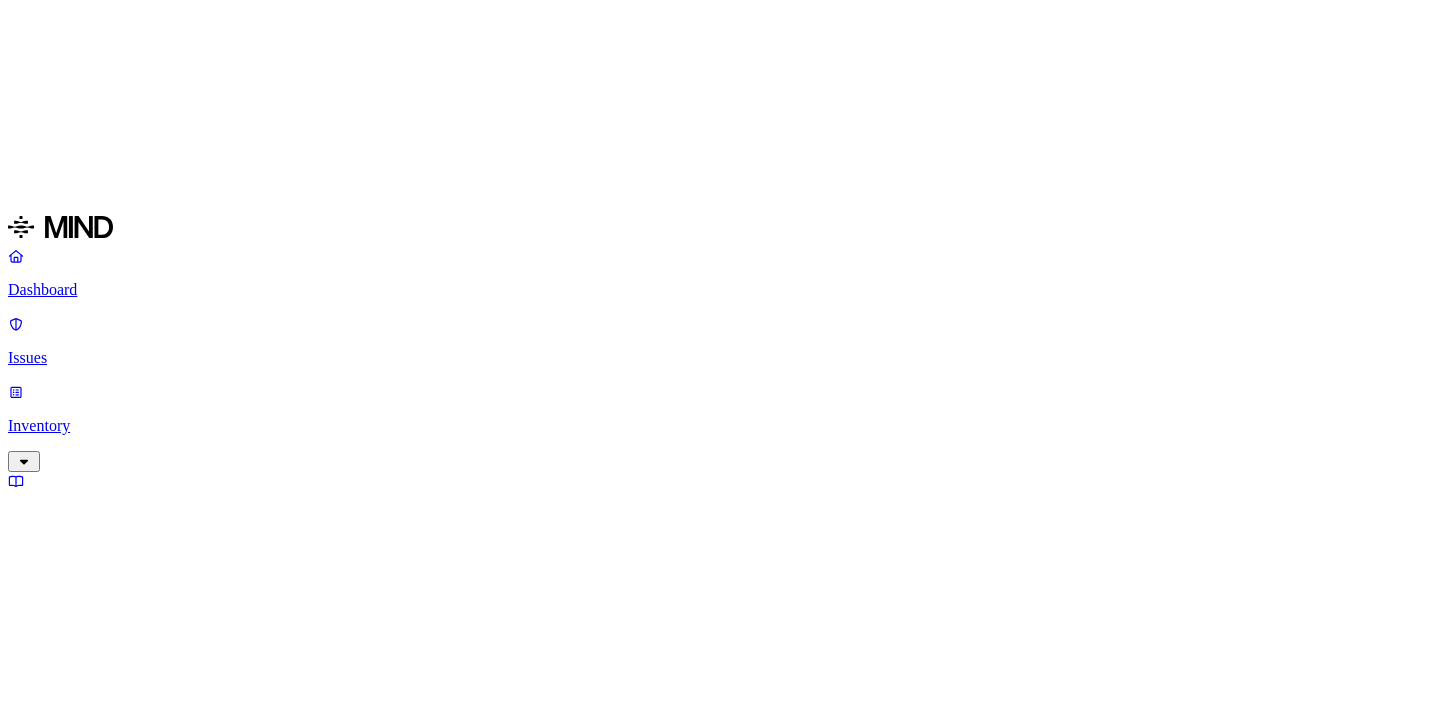 scroll, scrollTop: 0, scrollLeft: 0, axis: both 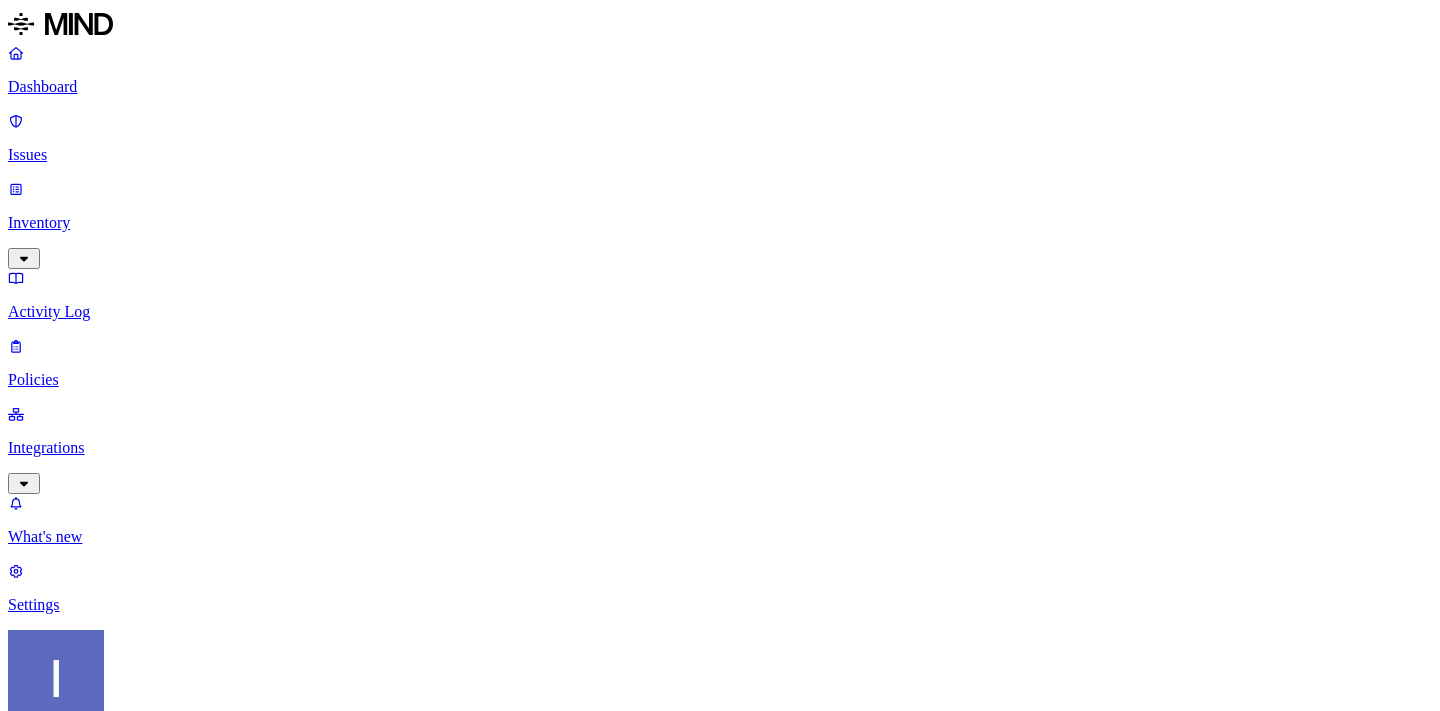 click on "Dashboard Issues Inventory Activity Log Policies Integrations What's new 1 Settings [FIRST] [LAST] ACME Dashboard 7 Discovery Detection Prevention Last update: [TIME] Scanned resources ‌ Resources by integration ‌ PII ‌ PCI ‌ Secrets ‌ Other ‌ Top resources with sensitive data ‌ External users with access to data ‌" at bounding box center [720, 2132] 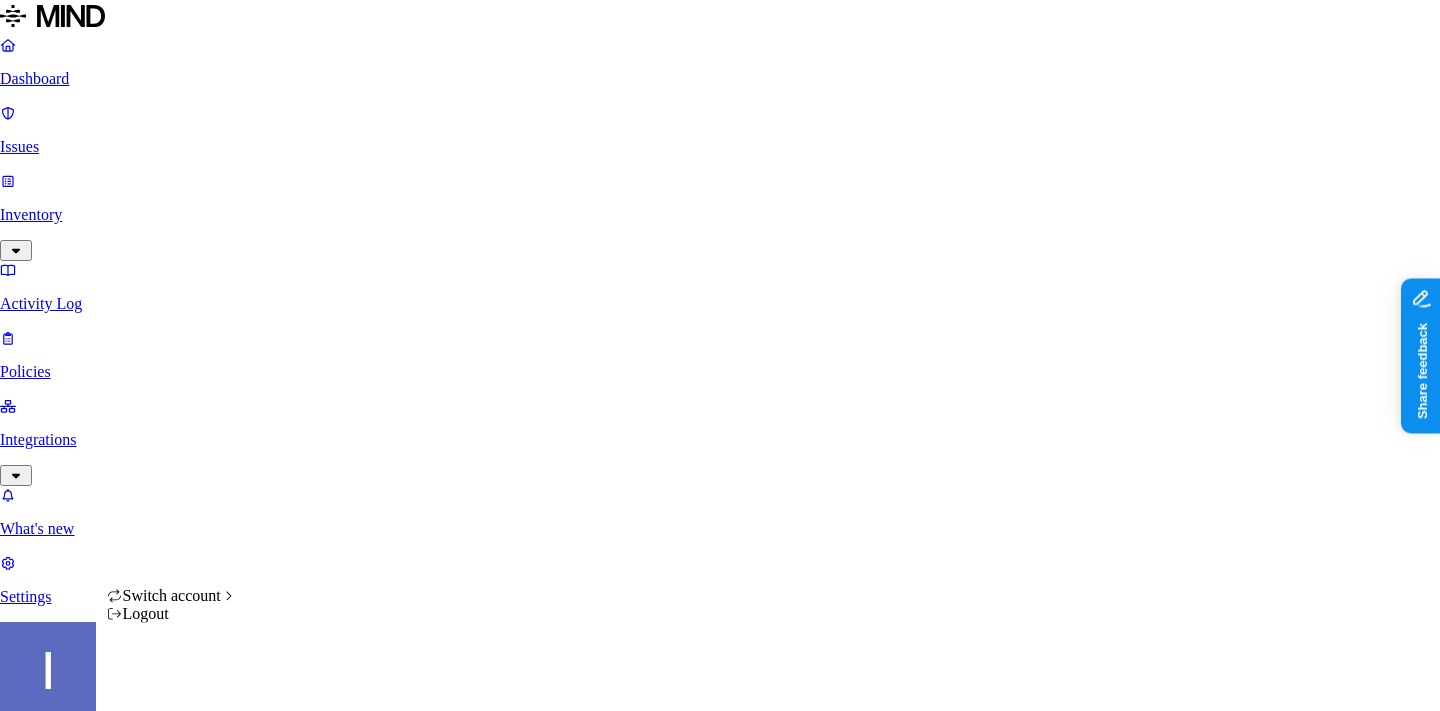 scroll, scrollTop: 0, scrollLeft: 0, axis: both 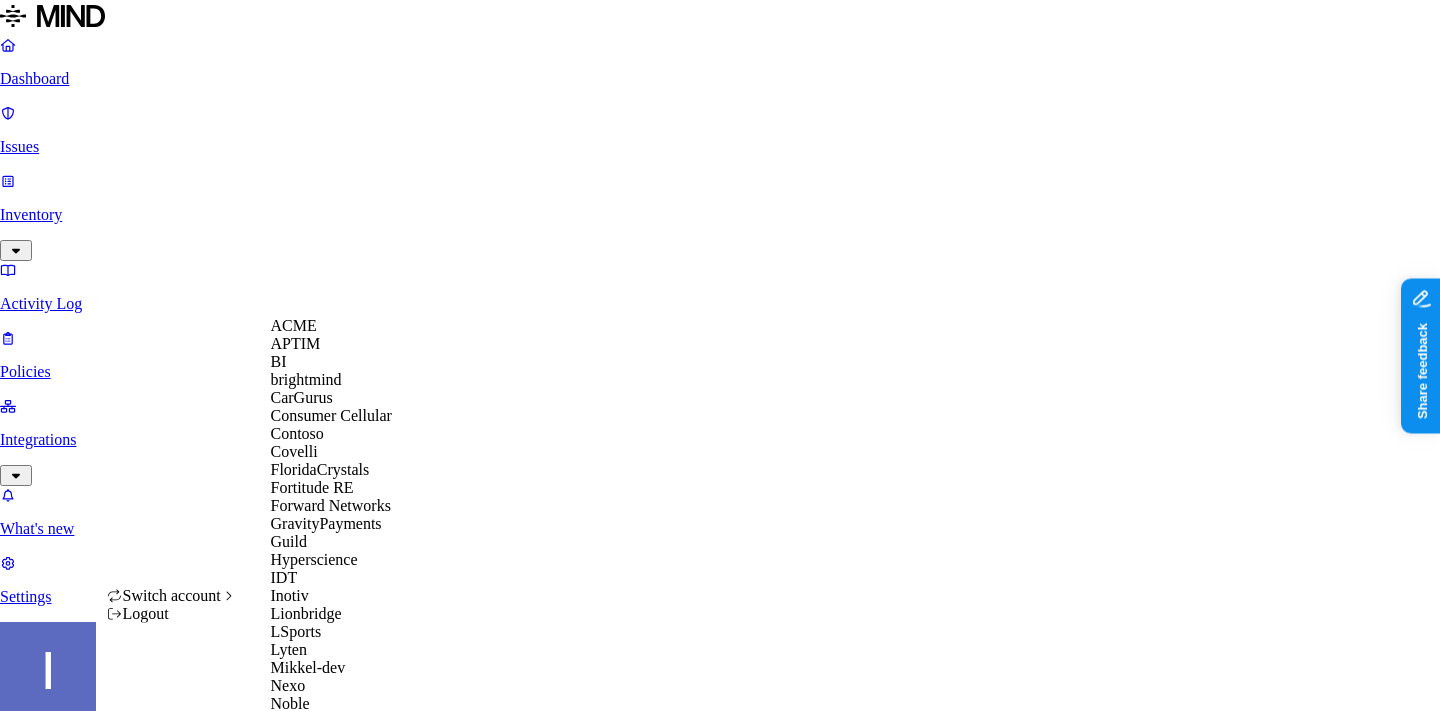click on "Openweb" at bounding box center (301, 739) 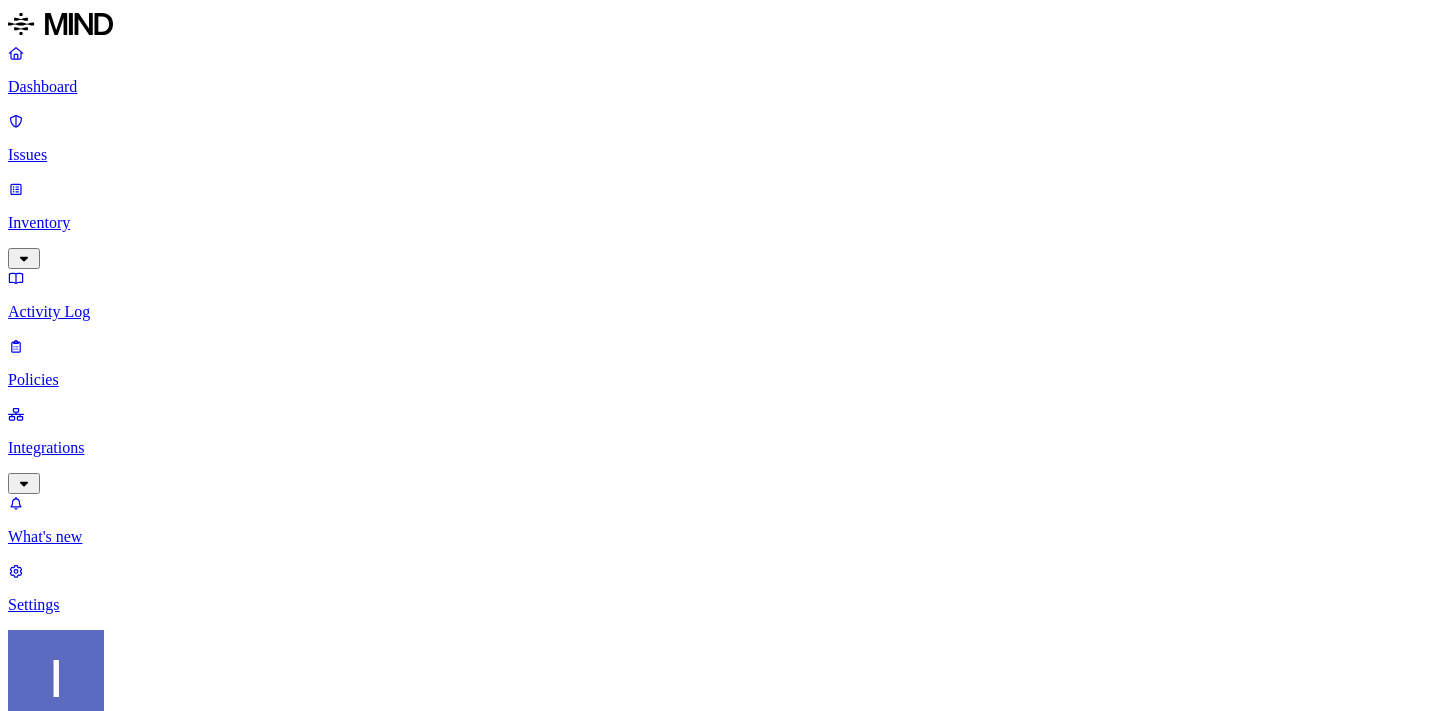 scroll, scrollTop: 0, scrollLeft: 0, axis: both 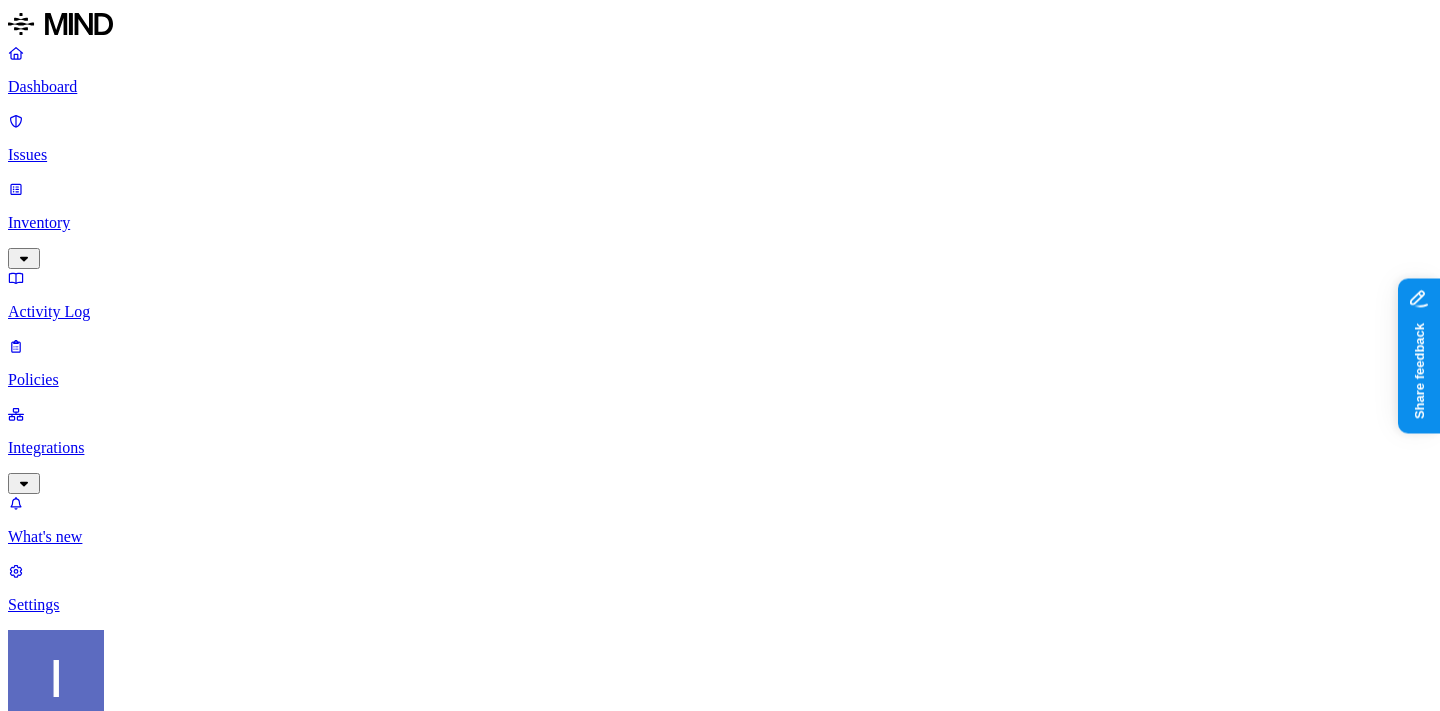 click on "Dashboard Issues Inventory Activity Log Policies Integrations What's new 1 Settings" at bounding box center (720, 329) 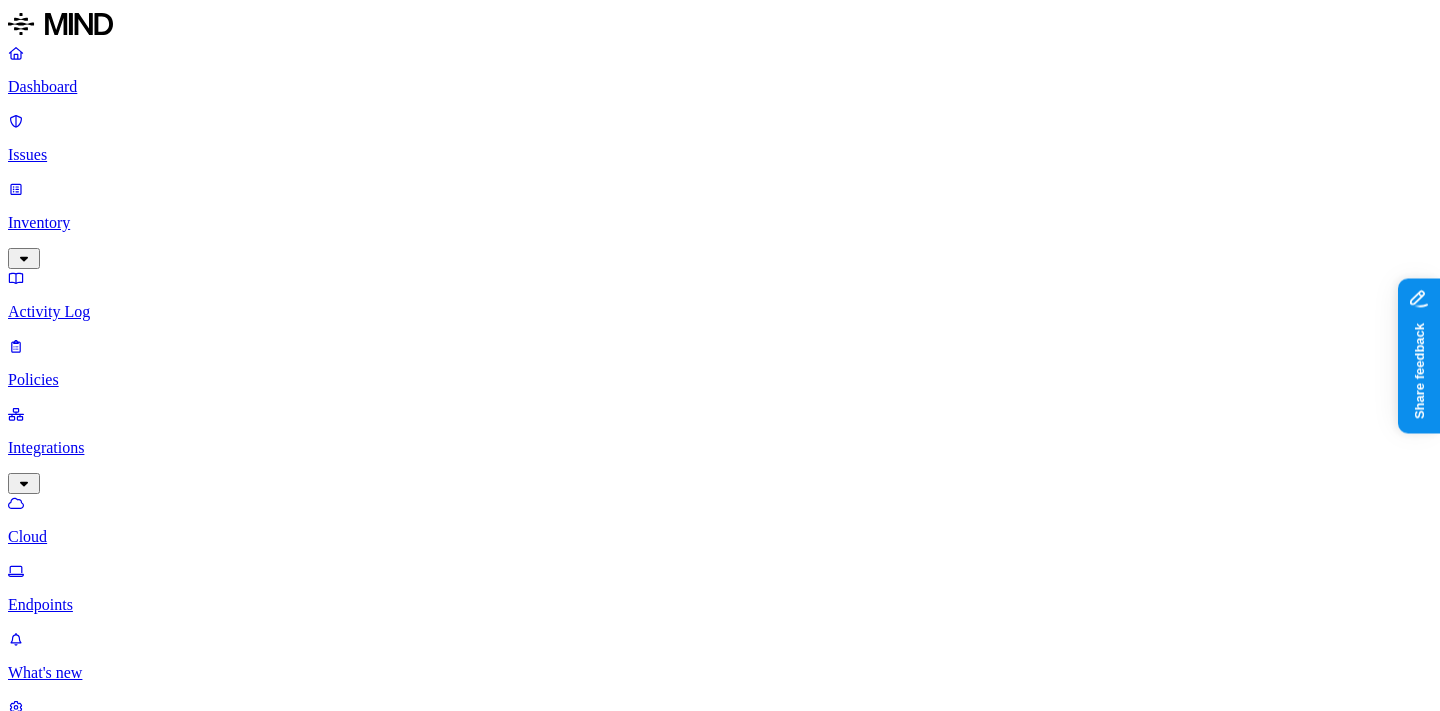 click 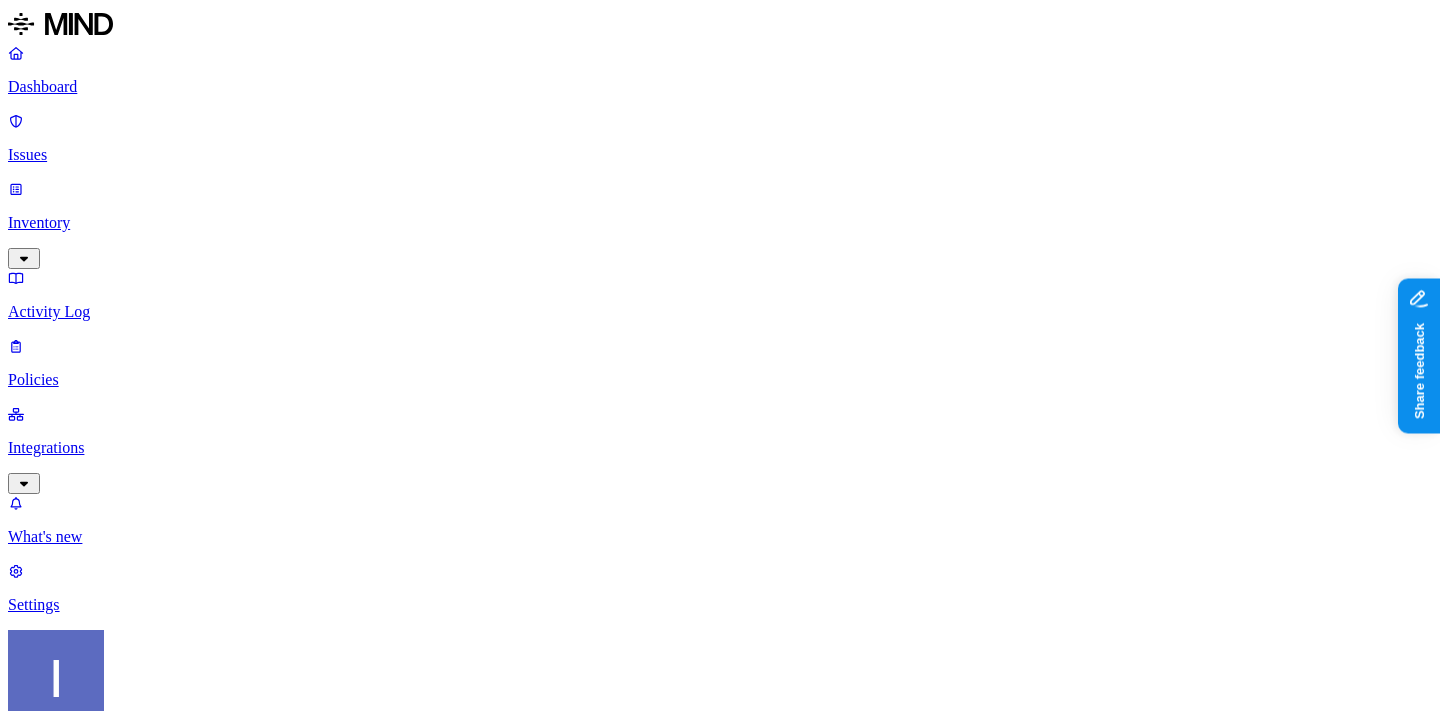 click on "Environment" at bounding box center (53, 954) 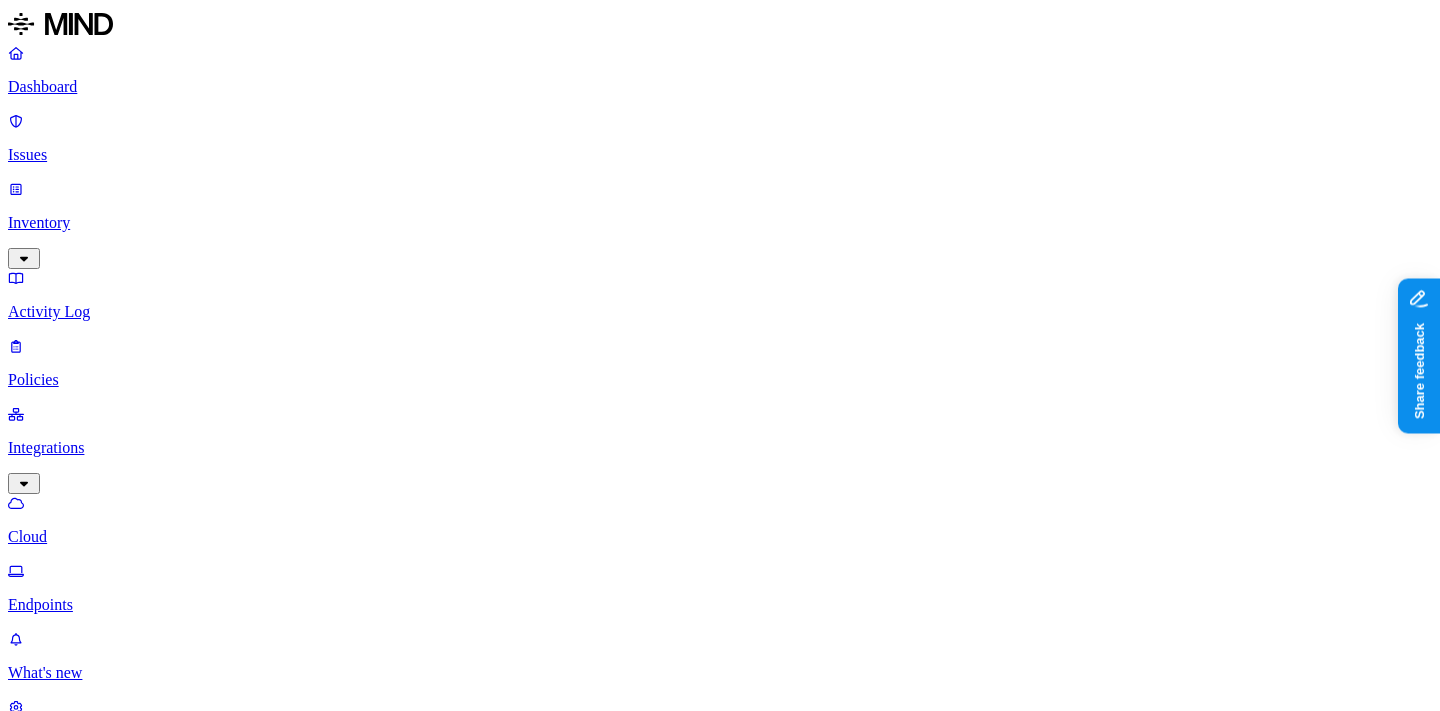 click on "Cloud" at bounding box center [720, 520] 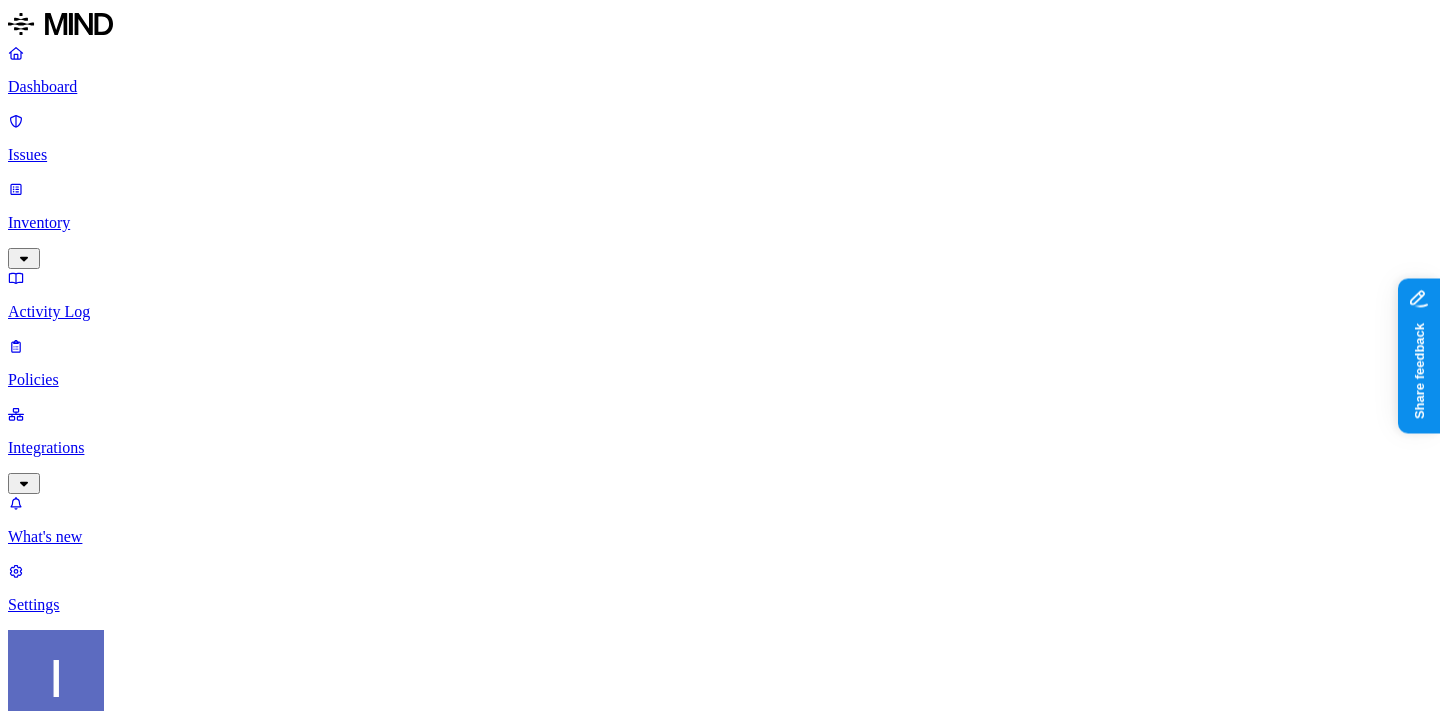 click on "Environment" at bounding box center [53, 954] 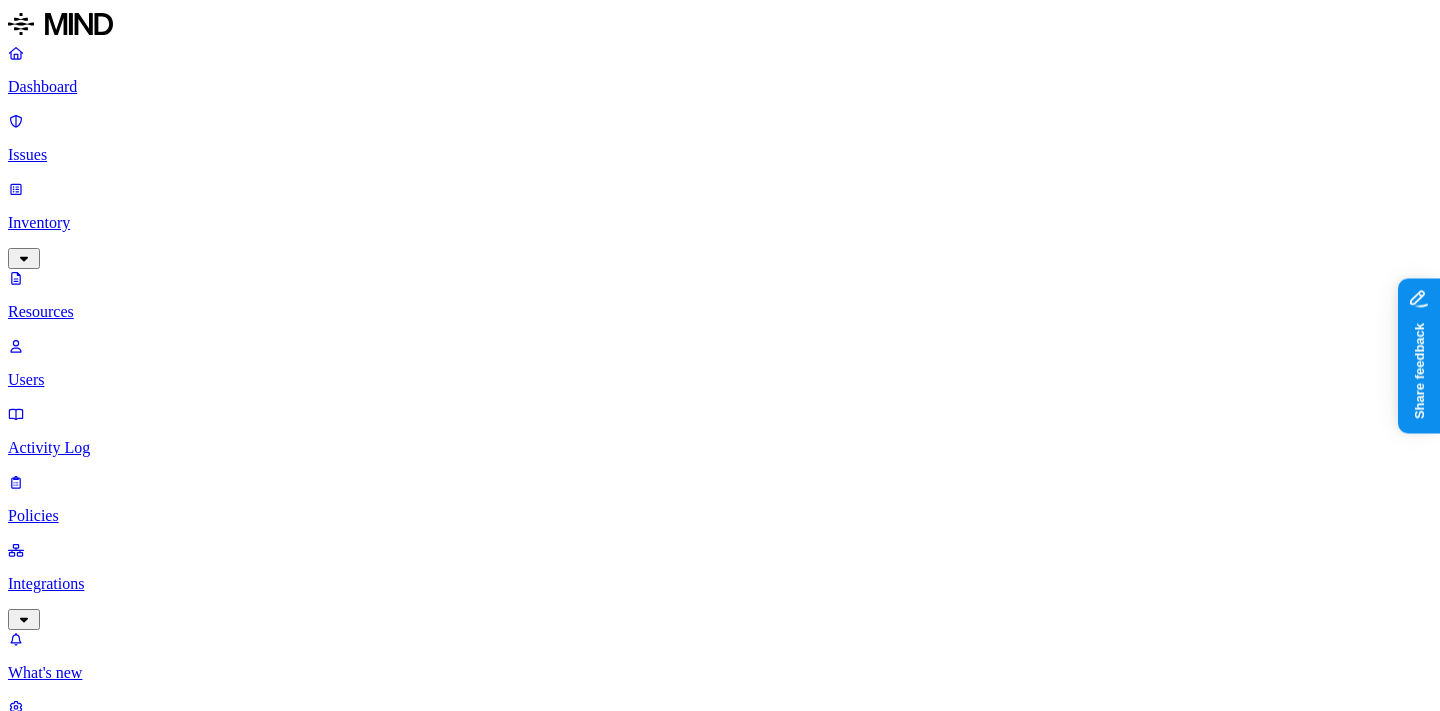 click on "Dashboard" at bounding box center (720, 70) 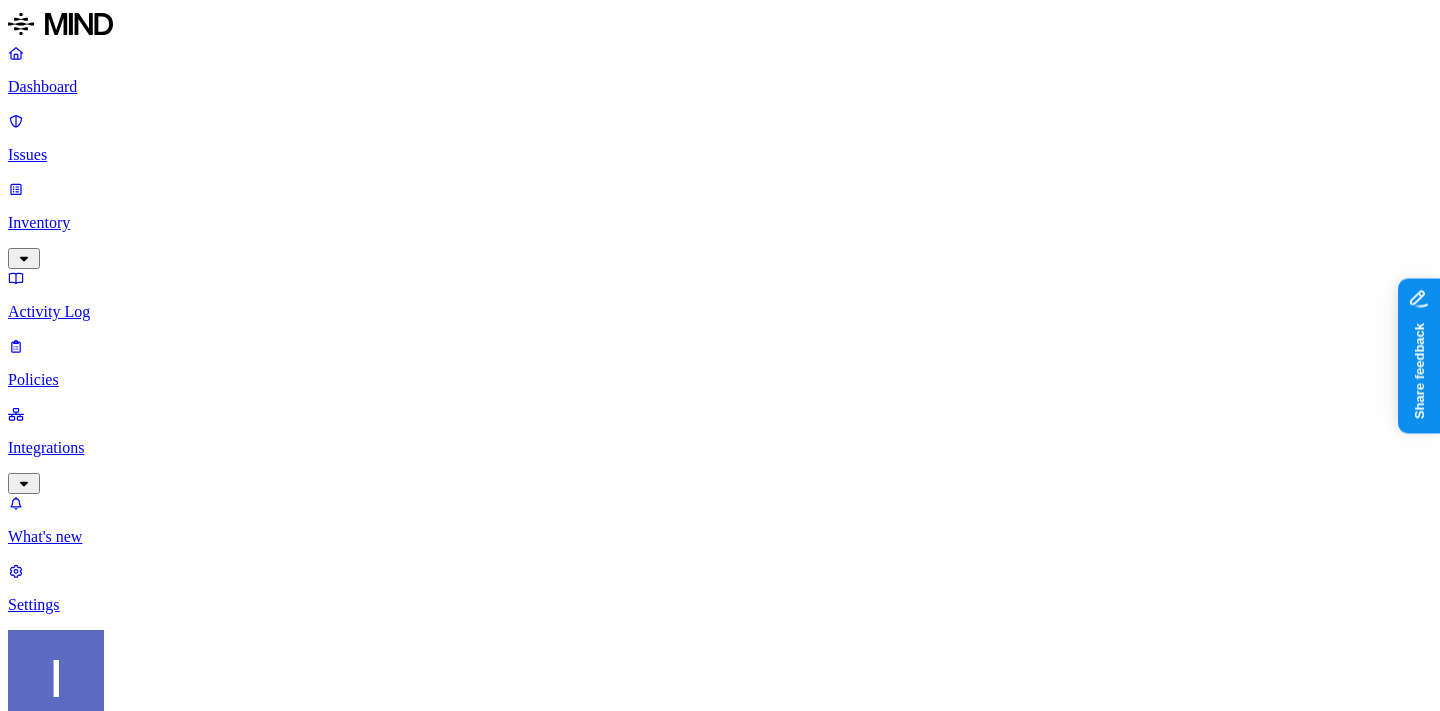 scroll, scrollTop: 0, scrollLeft: 0, axis: both 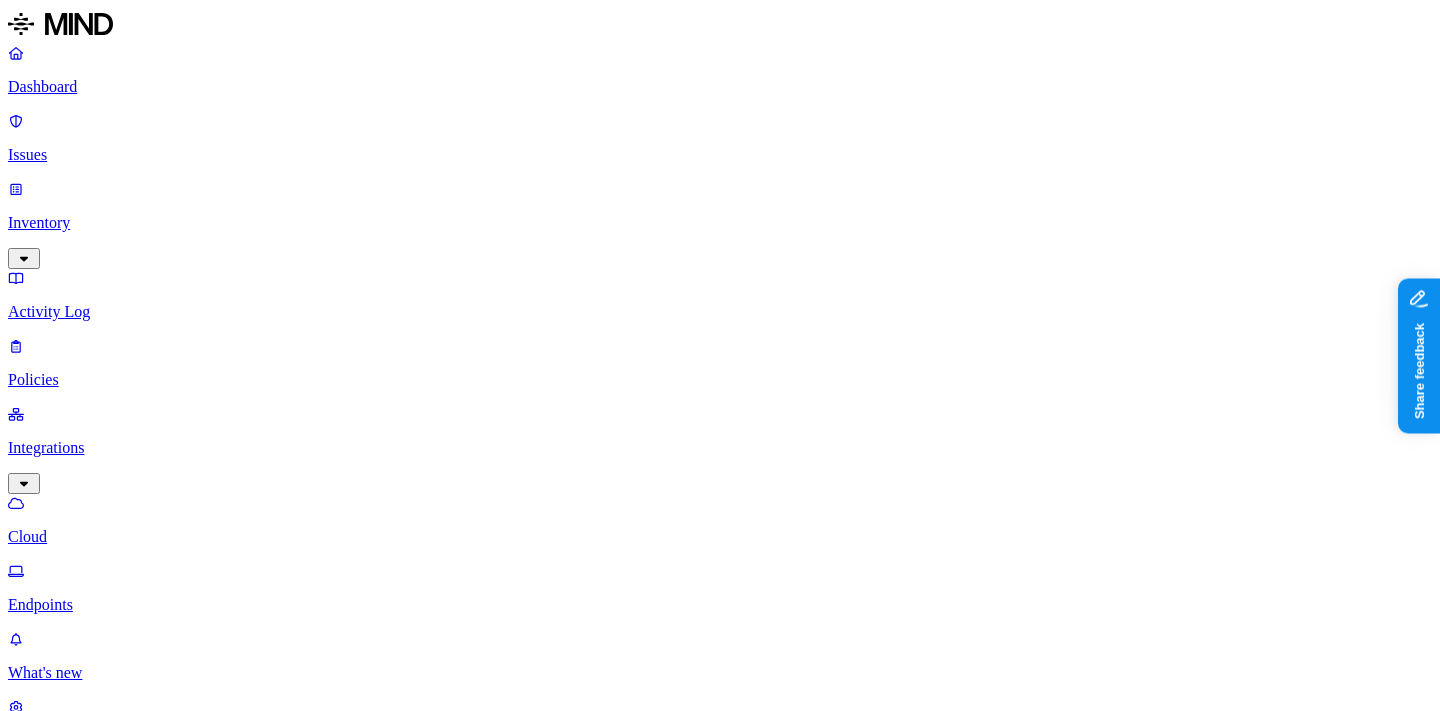 click on "Endpoints" at bounding box center (720, 605) 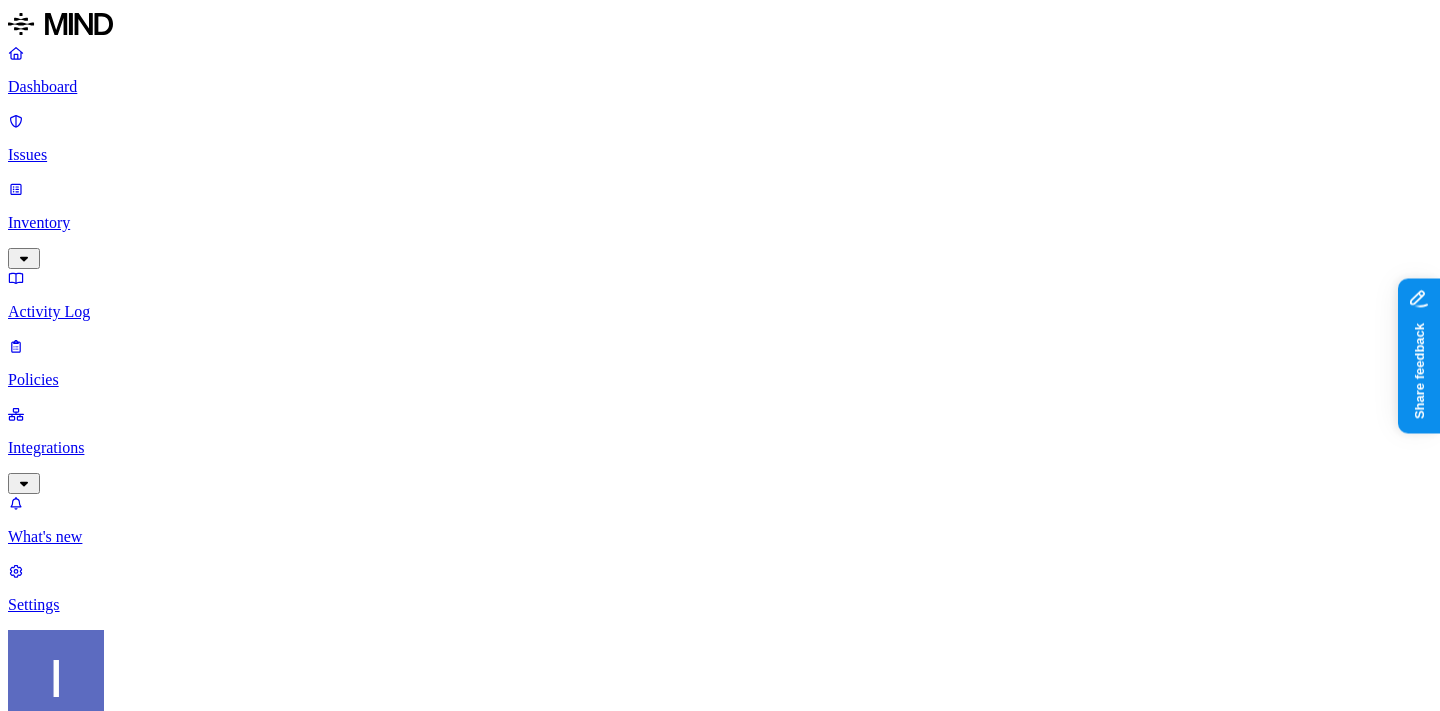 scroll, scrollTop: 607, scrollLeft: 0, axis: vertical 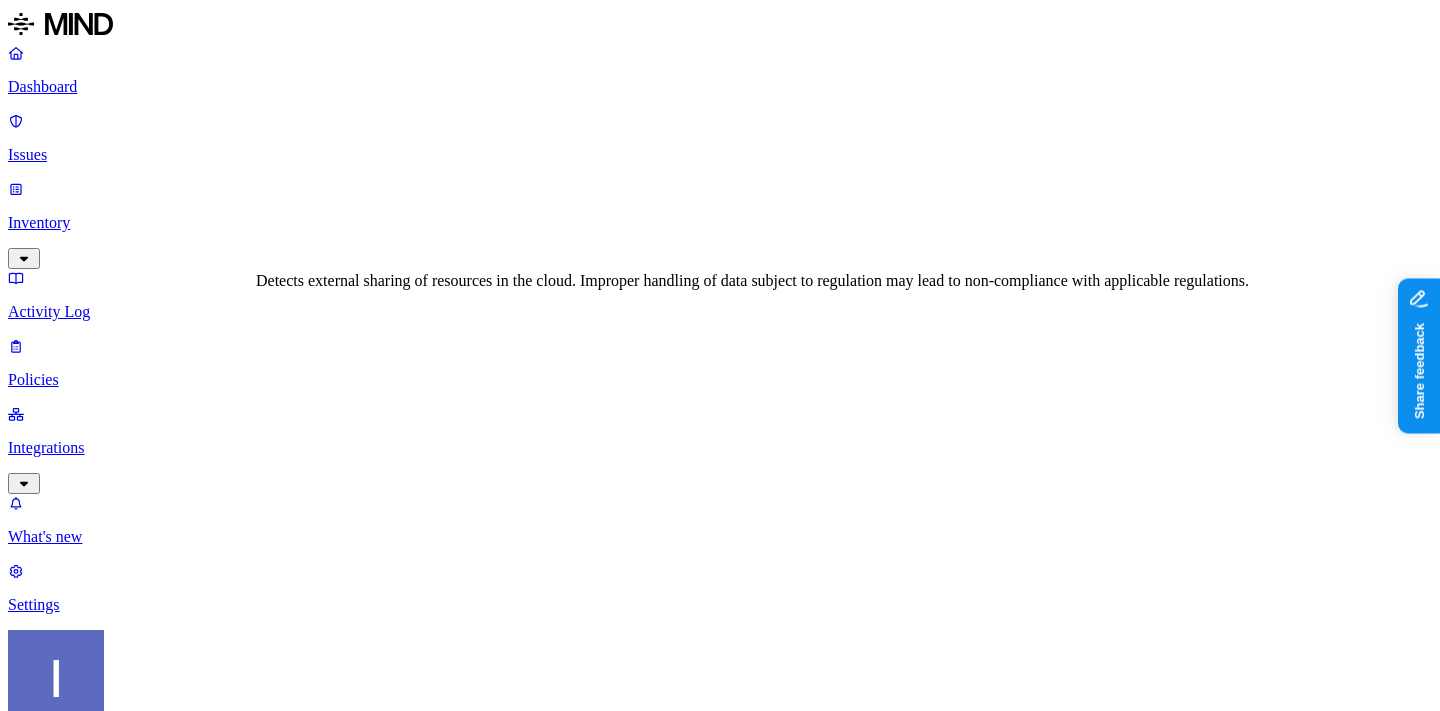 click on "OW - Secret Shared" at bounding box center (165, 2047) 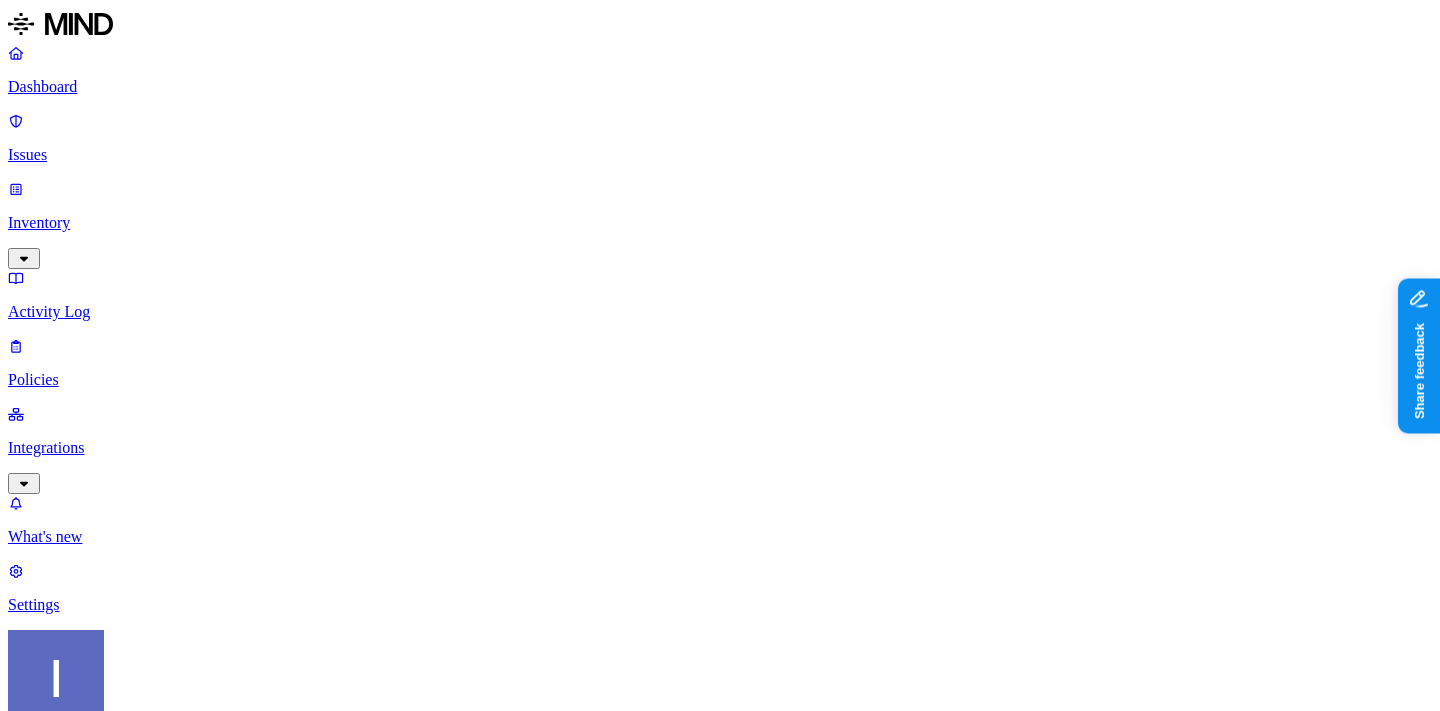scroll, scrollTop: 104, scrollLeft: 0, axis: vertical 